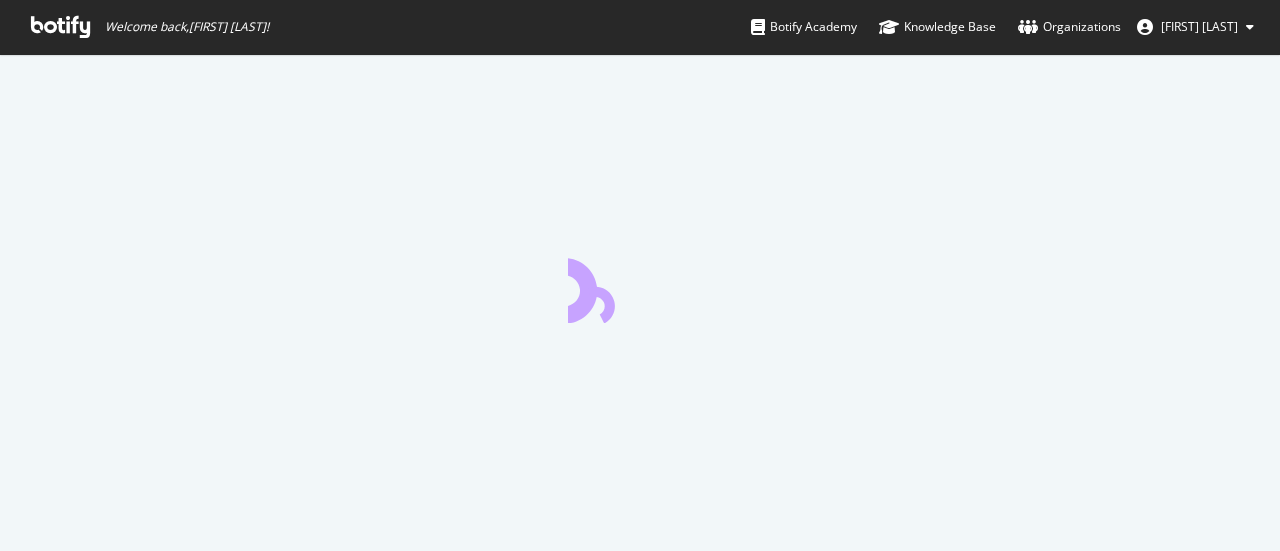 scroll, scrollTop: 0, scrollLeft: 0, axis: both 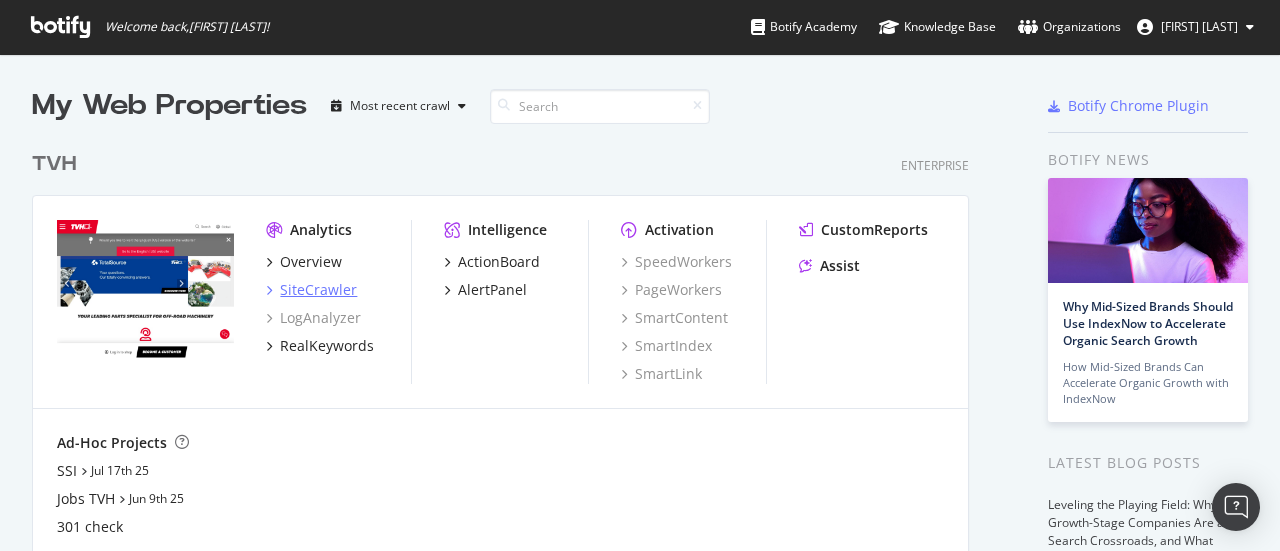 click on "SiteCrawler" at bounding box center [318, 290] 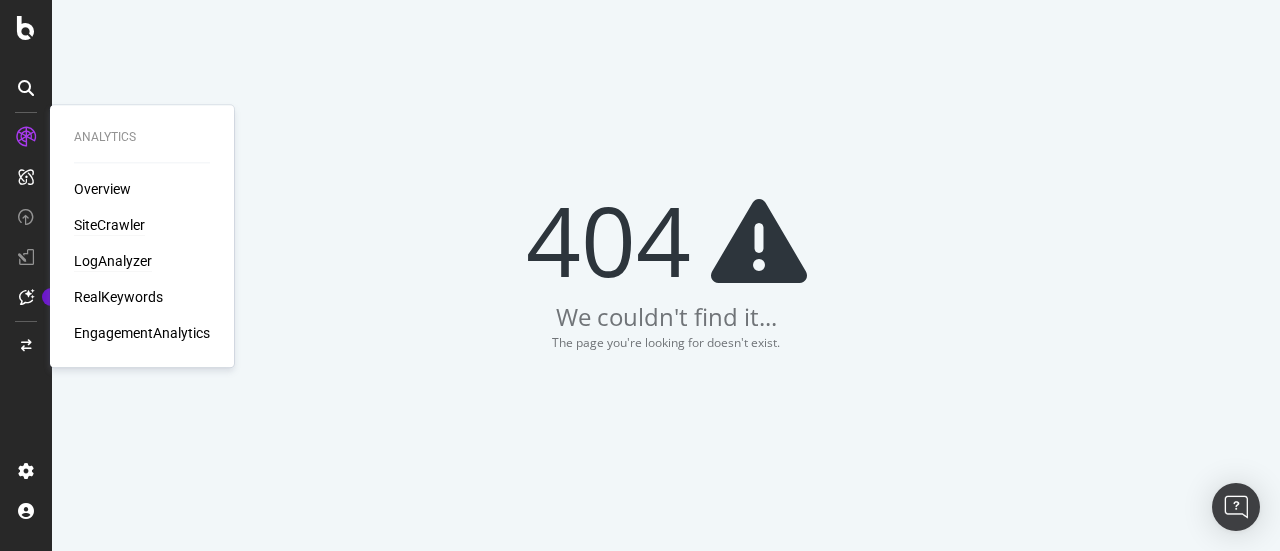 click on "LogAnalyzer" at bounding box center [113, 261] 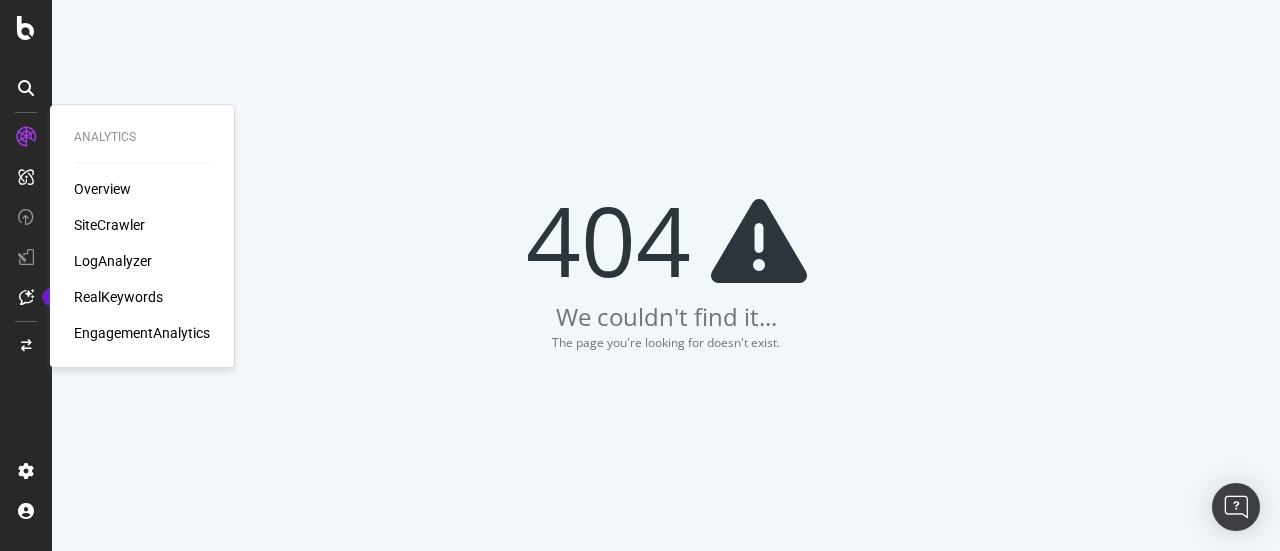 click on "Overview" at bounding box center (102, 189) 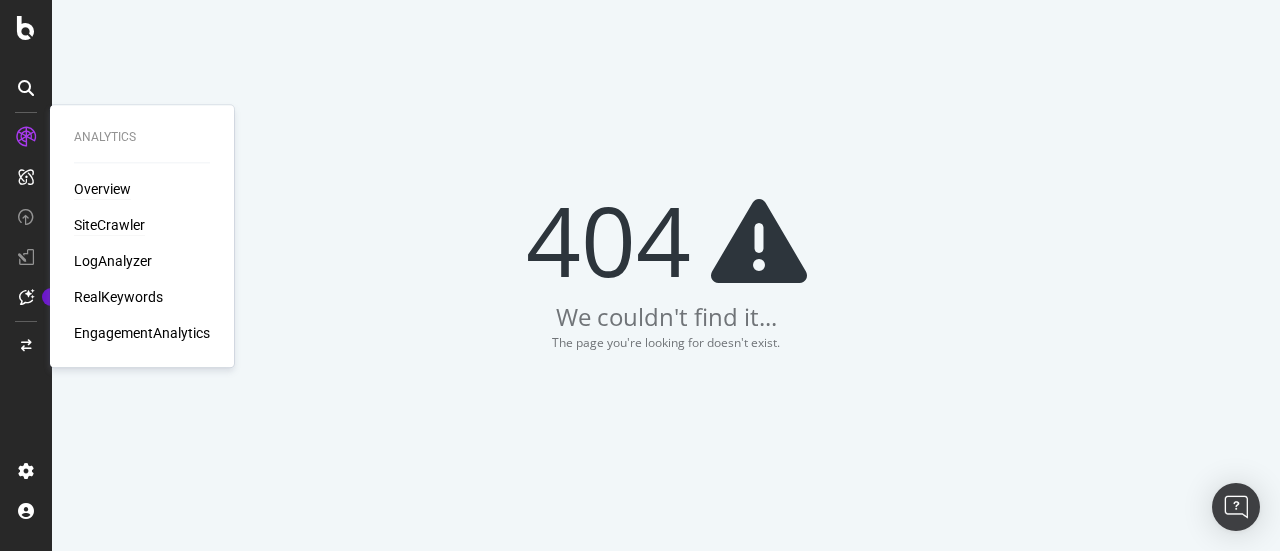 click on "SiteCrawler" at bounding box center [109, 225] 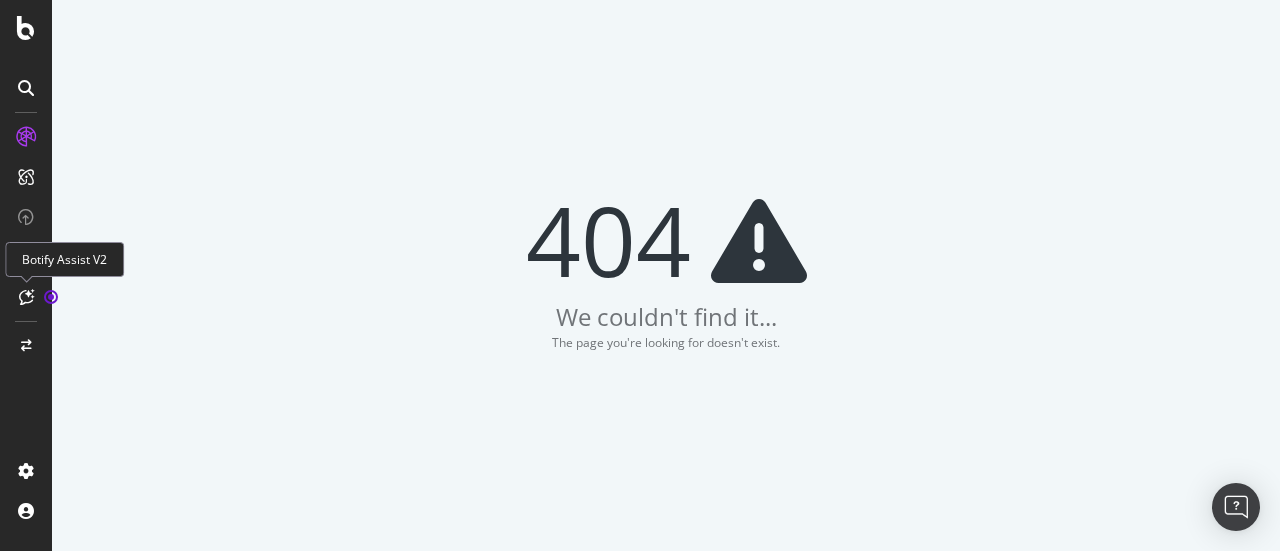 click at bounding box center (26, 297) 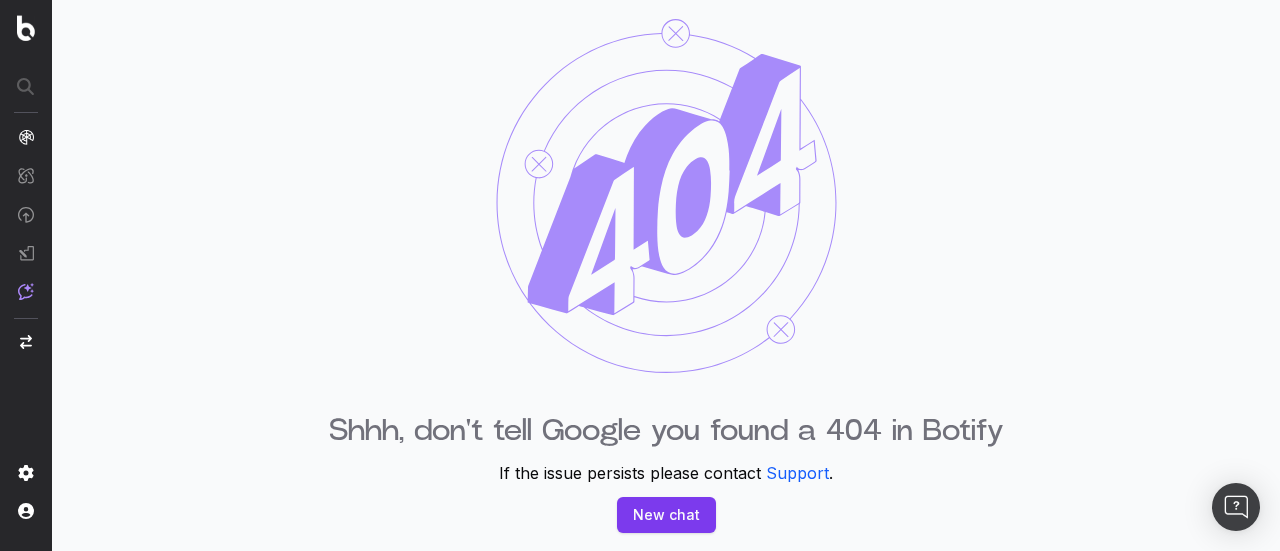 scroll, scrollTop: 0, scrollLeft: 0, axis: both 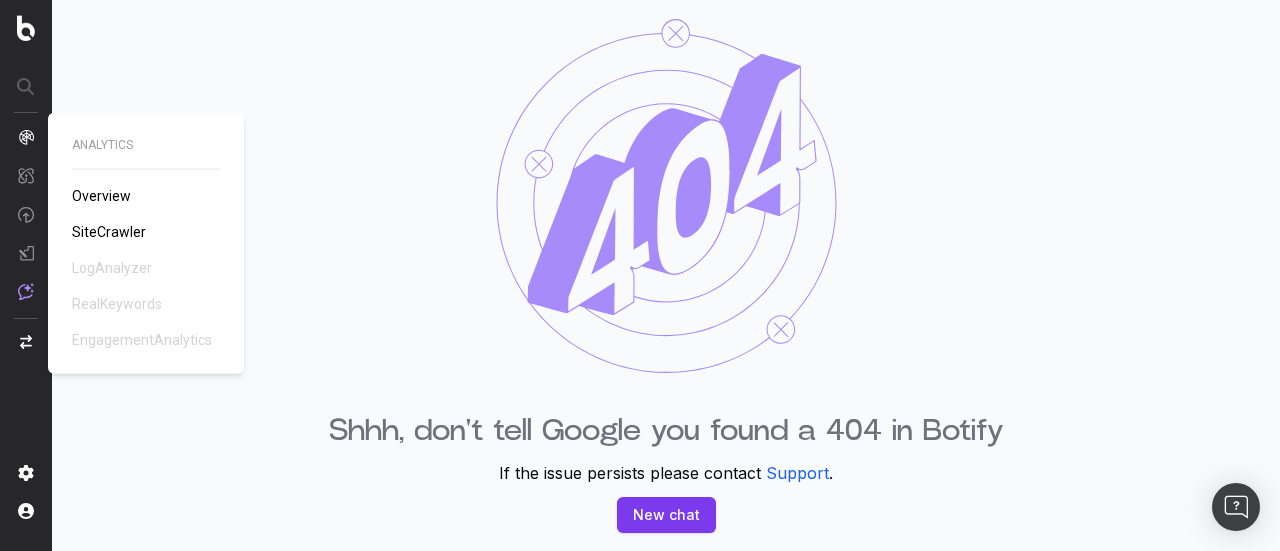 click at bounding box center [26, 137] 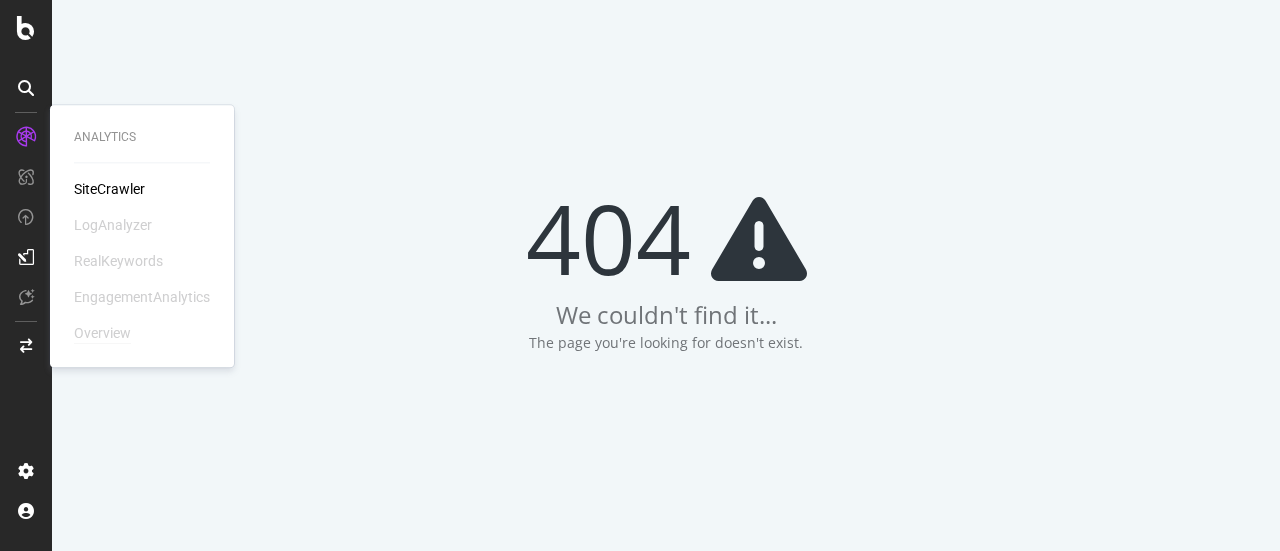 scroll, scrollTop: 0, scrollLeft: 0, axis: both 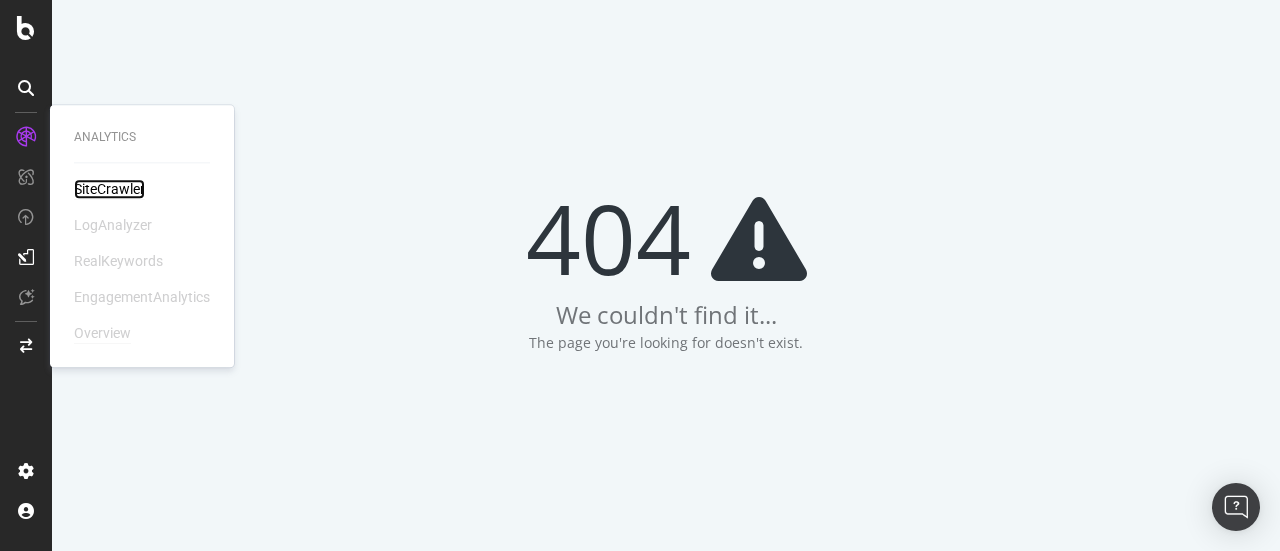 click on "SiteCrawler" at bounding box center [109, 189] 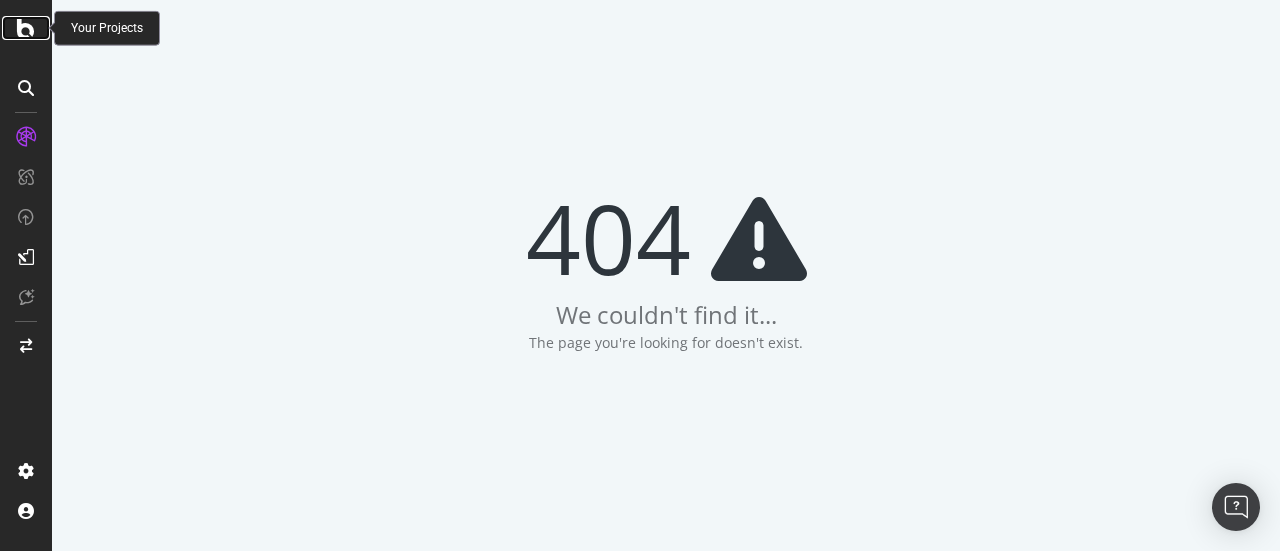 click at bounding box center (26, 28) 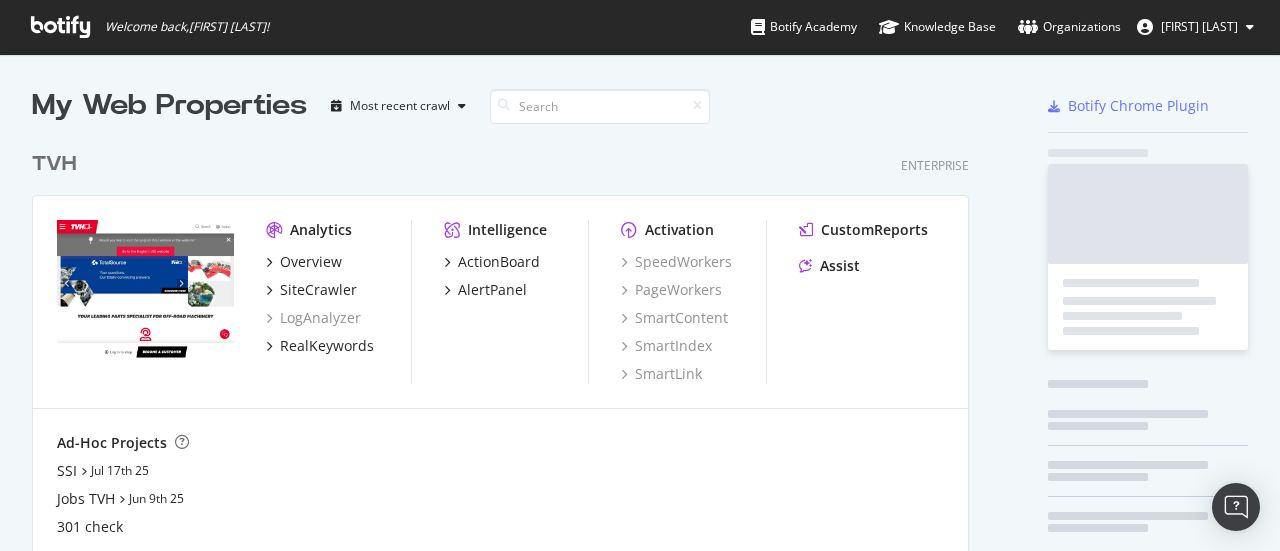 scroll, scrollTop: 16, scrollLeft: 16, axis: both 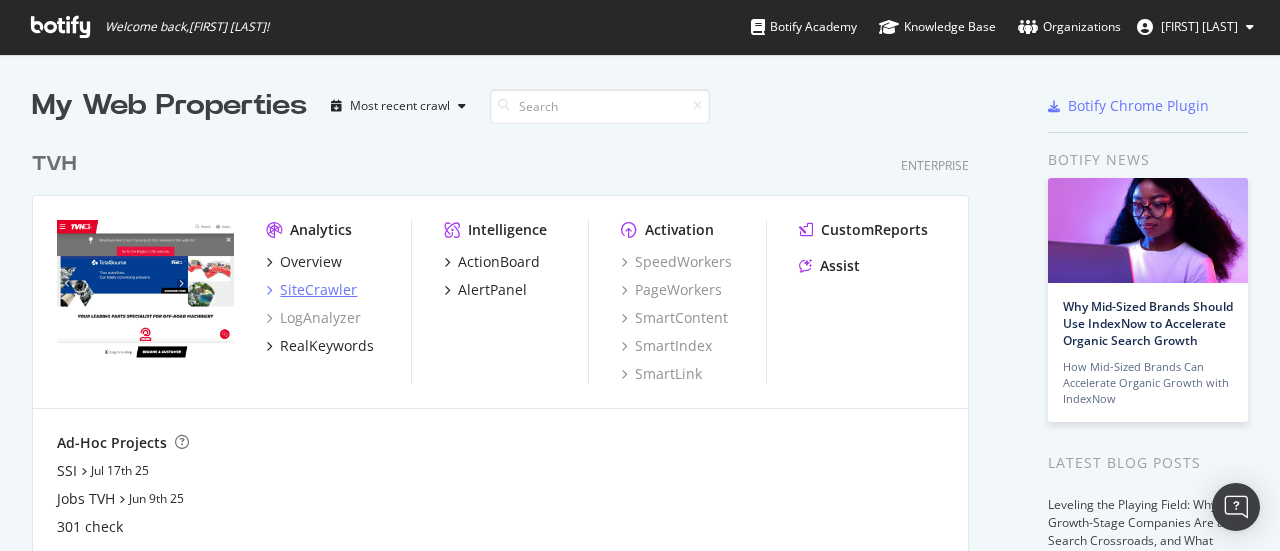 click on "SiteCrawler" at bounding box center [318, 290] 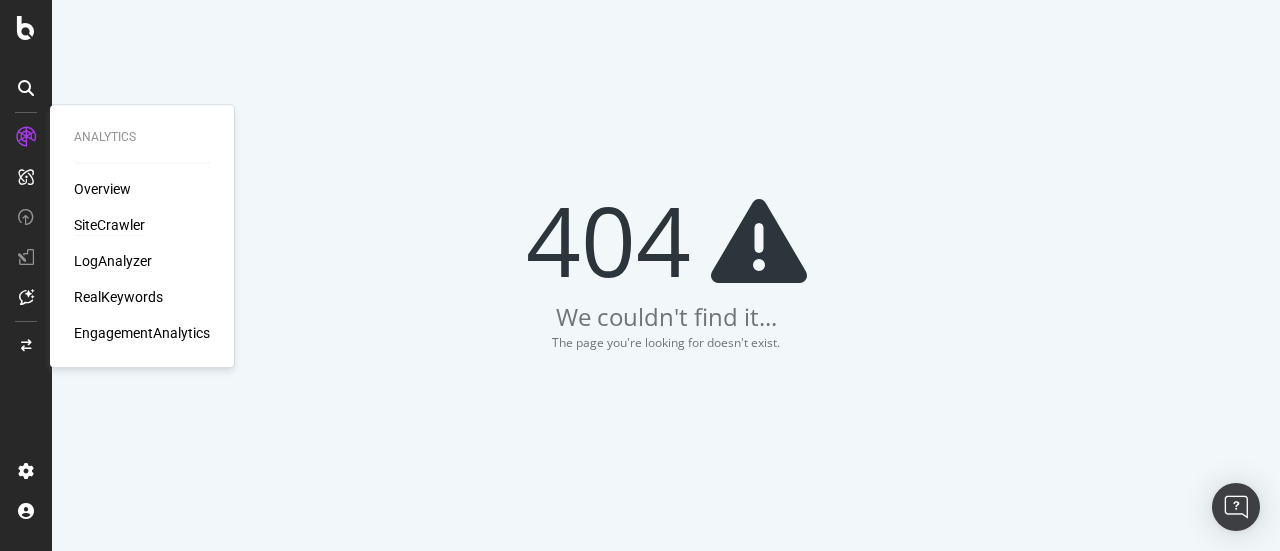 click on "LogAnalyzer" at bounding box center (113, 261) 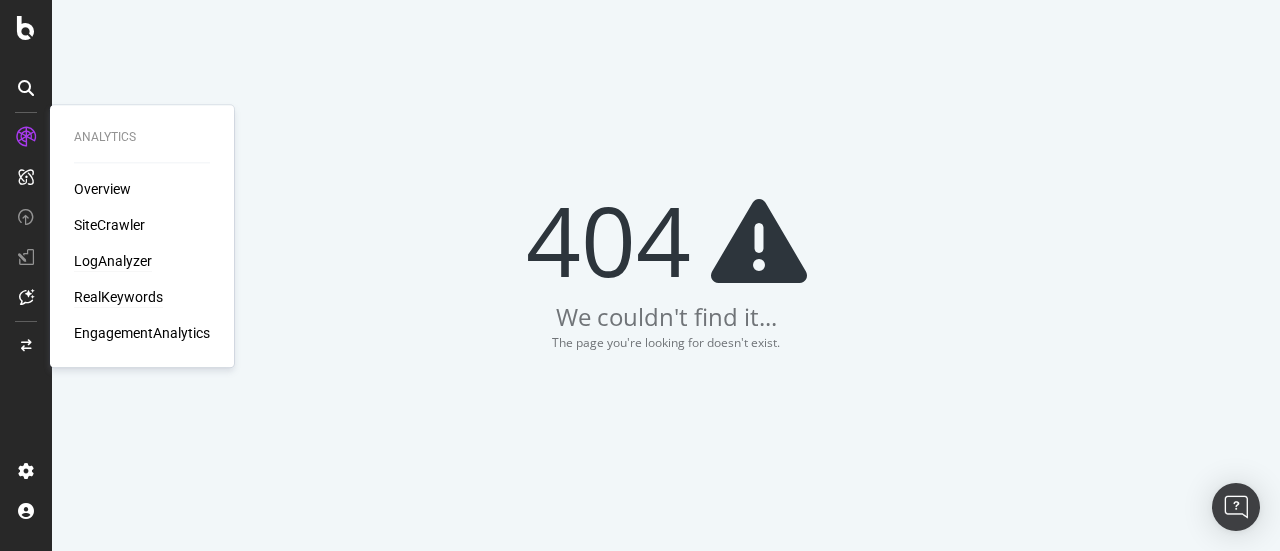 click on "RealKeywords" at bounding box center (118, 297) 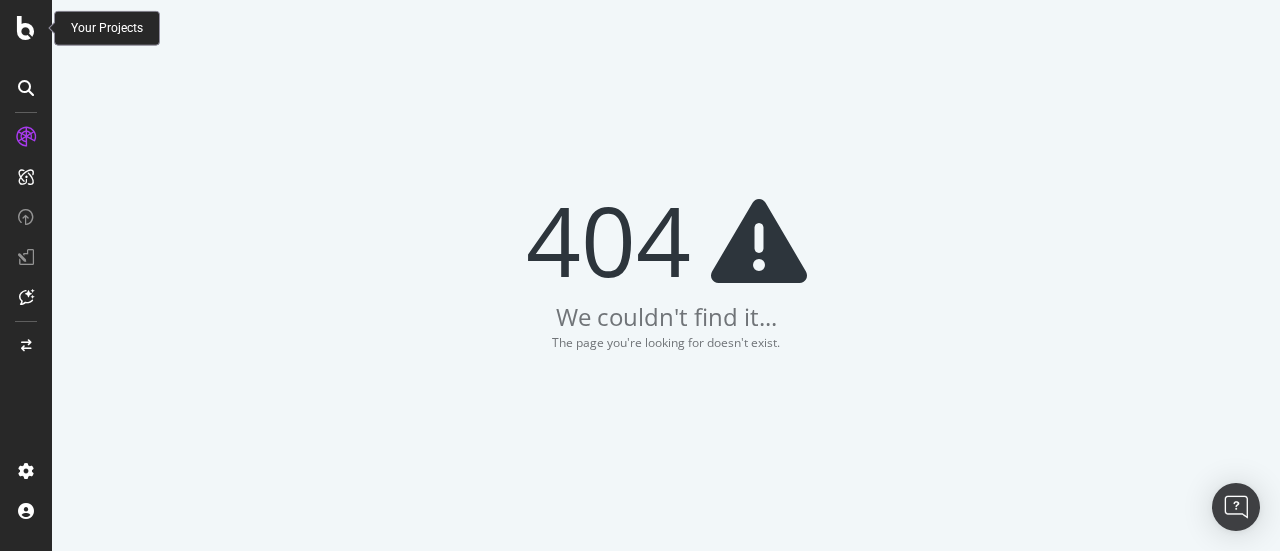 click at bounding box center (26, 28) 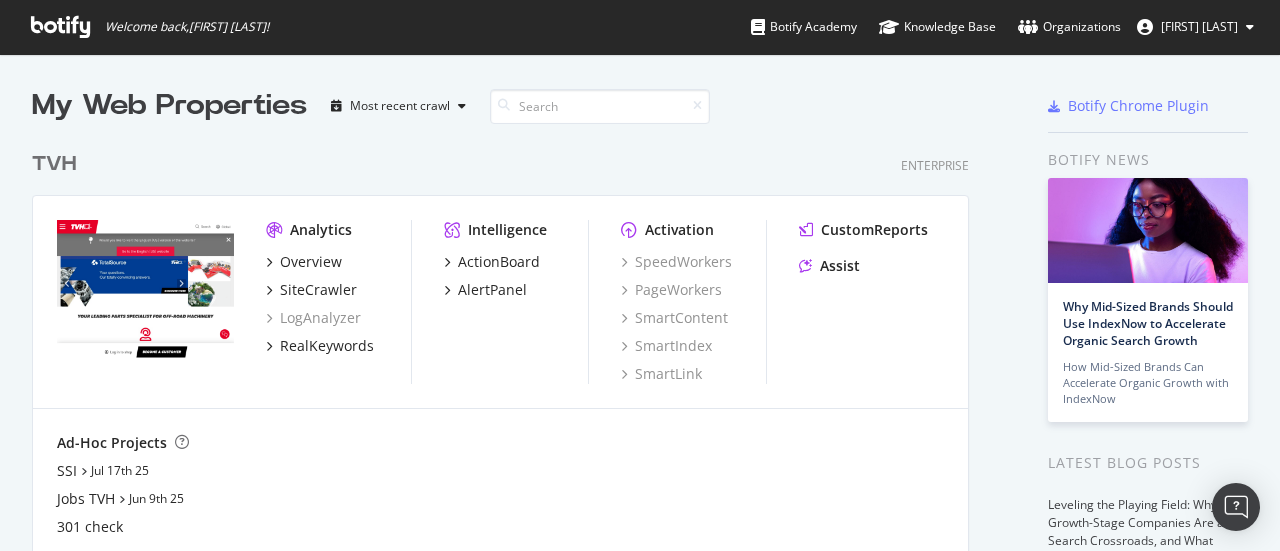 scroll, scrollTop: 16, scrollLeft: 16, axis: both 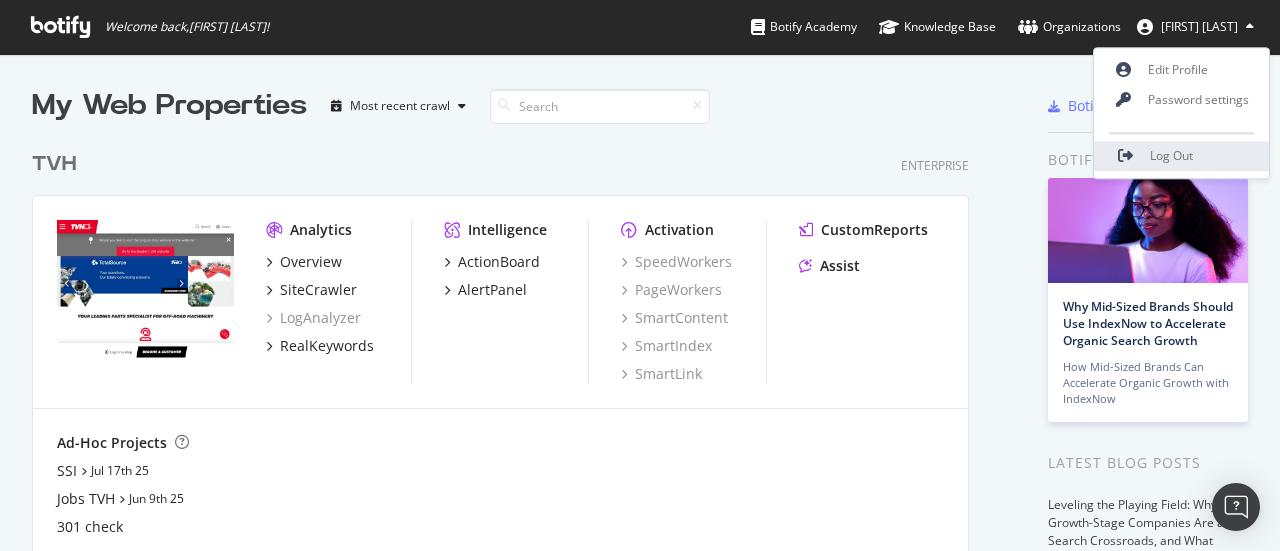click on "Log Out" at bounding box center [1171, 156] 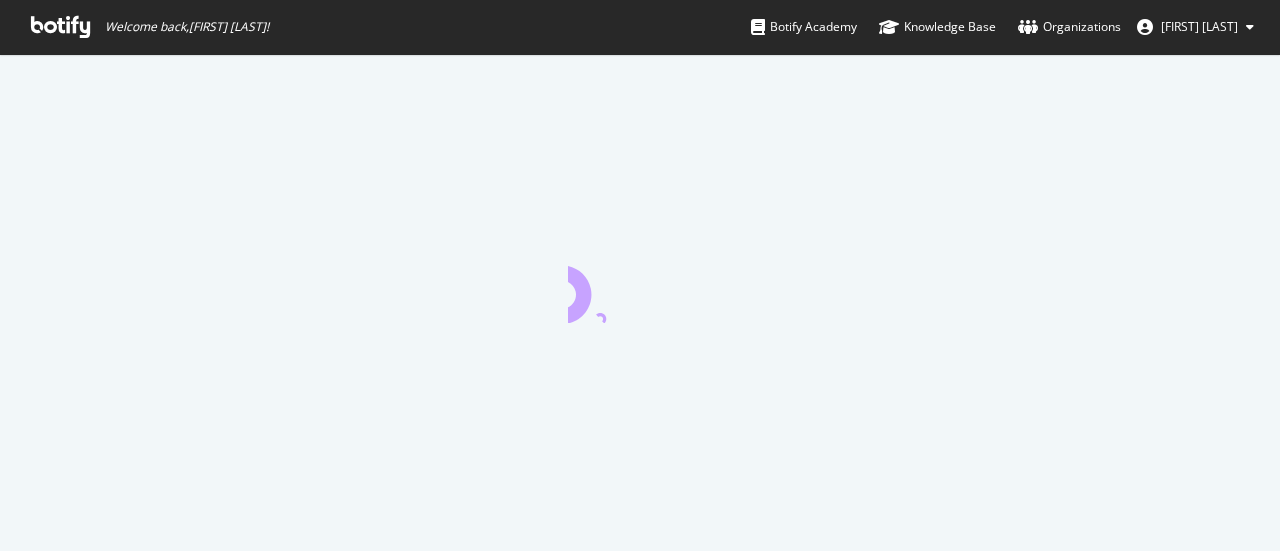 scroll, scrollTop: 0, scrollLeft: 0, axis: both 